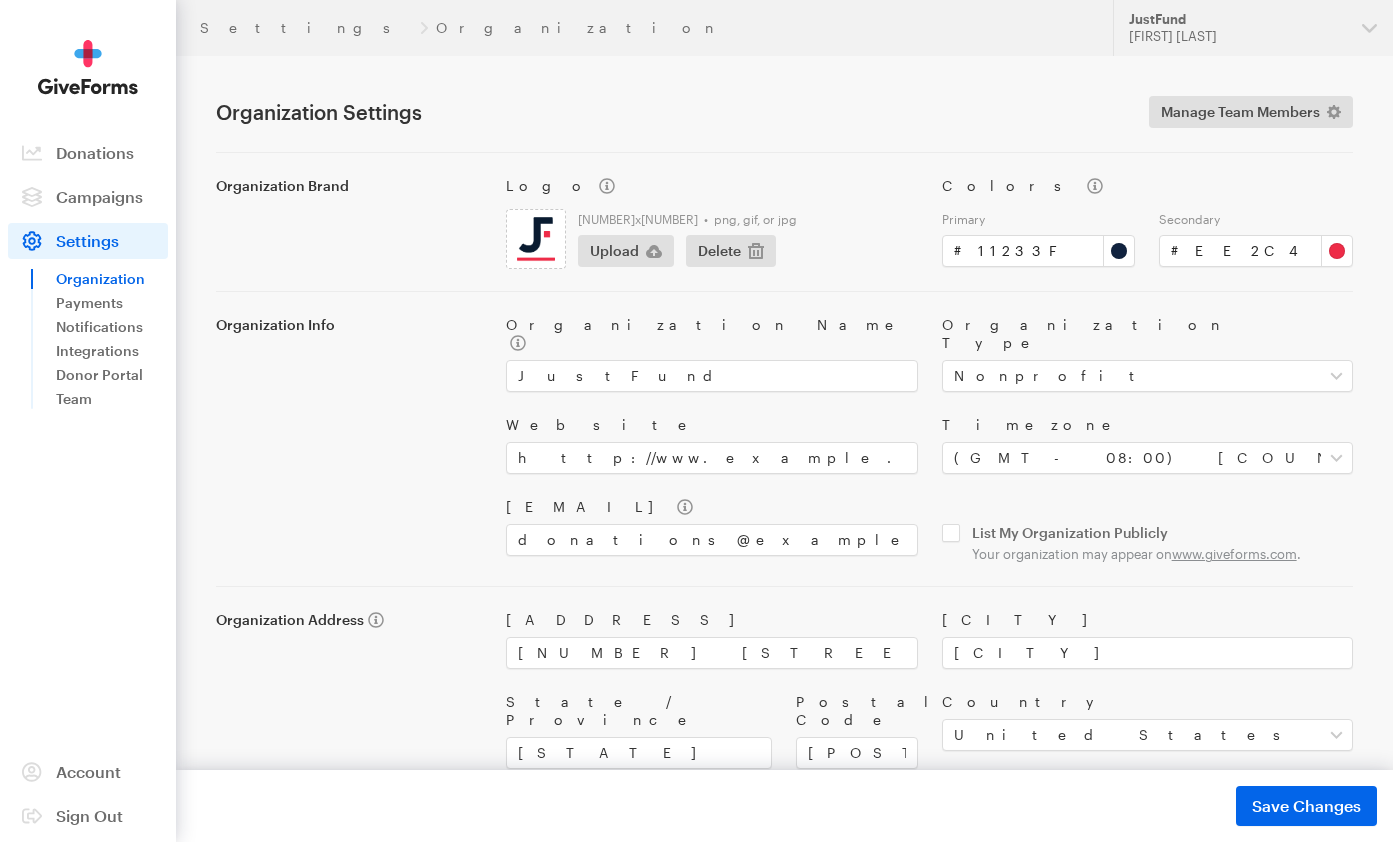 scroll, scrollTop: 0, scrollLeft: 0, axis: both 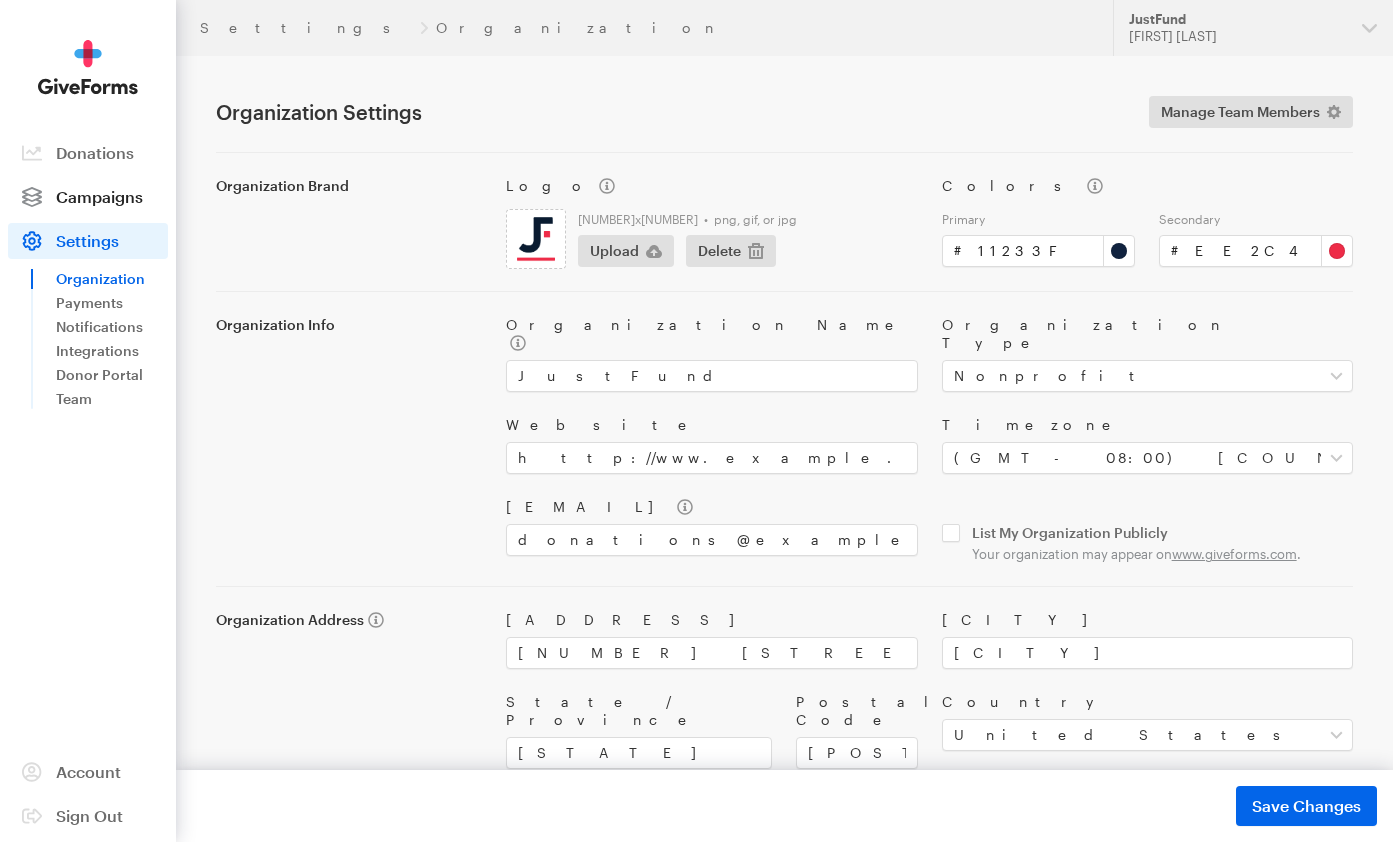 click on "Campaigns" at bounding box center [99, 196] 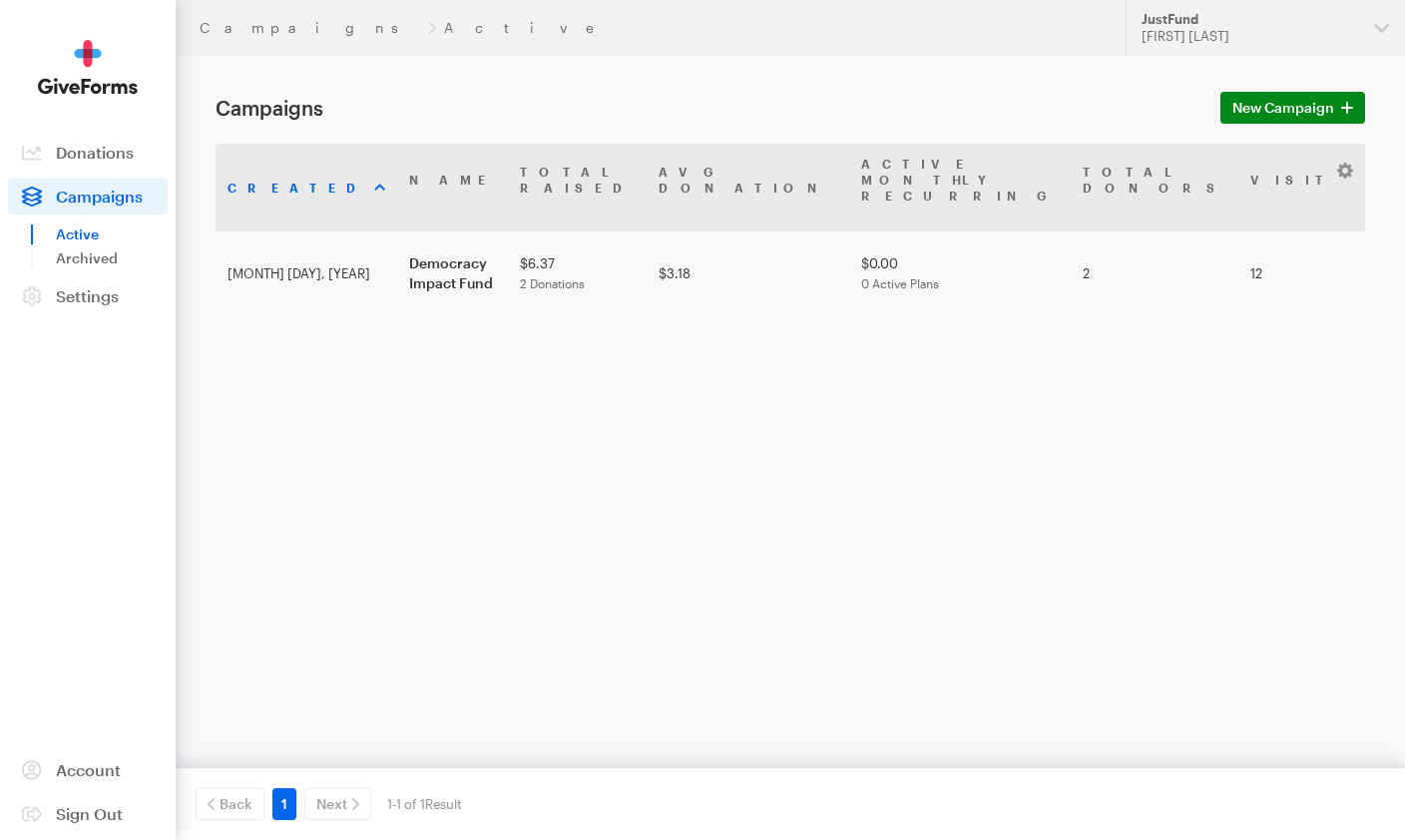 scroll, scrollTop: 0, scrollLeft: 0, axis: both 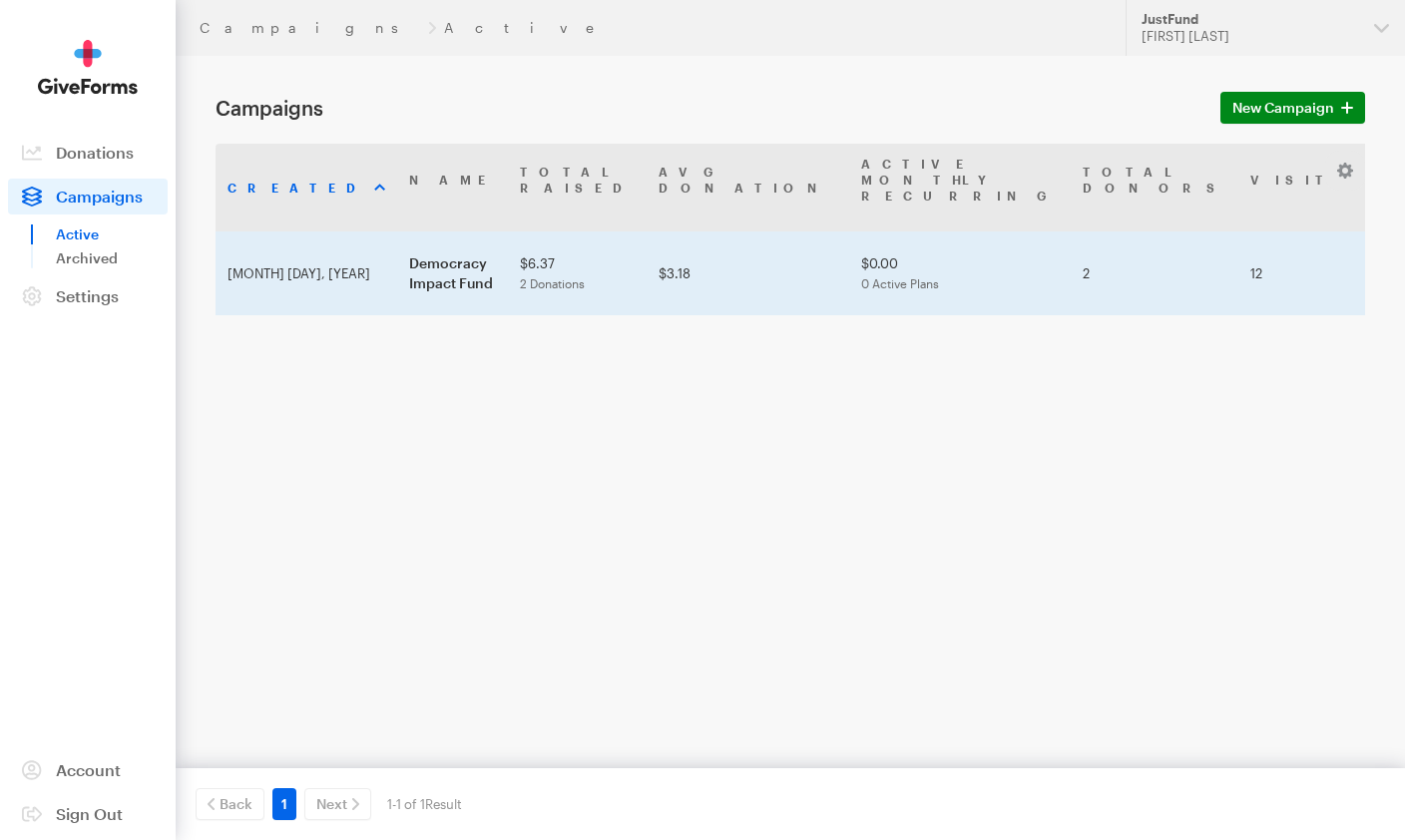 click on "Democracy Impact Fund" at bounding box center (452, 273) 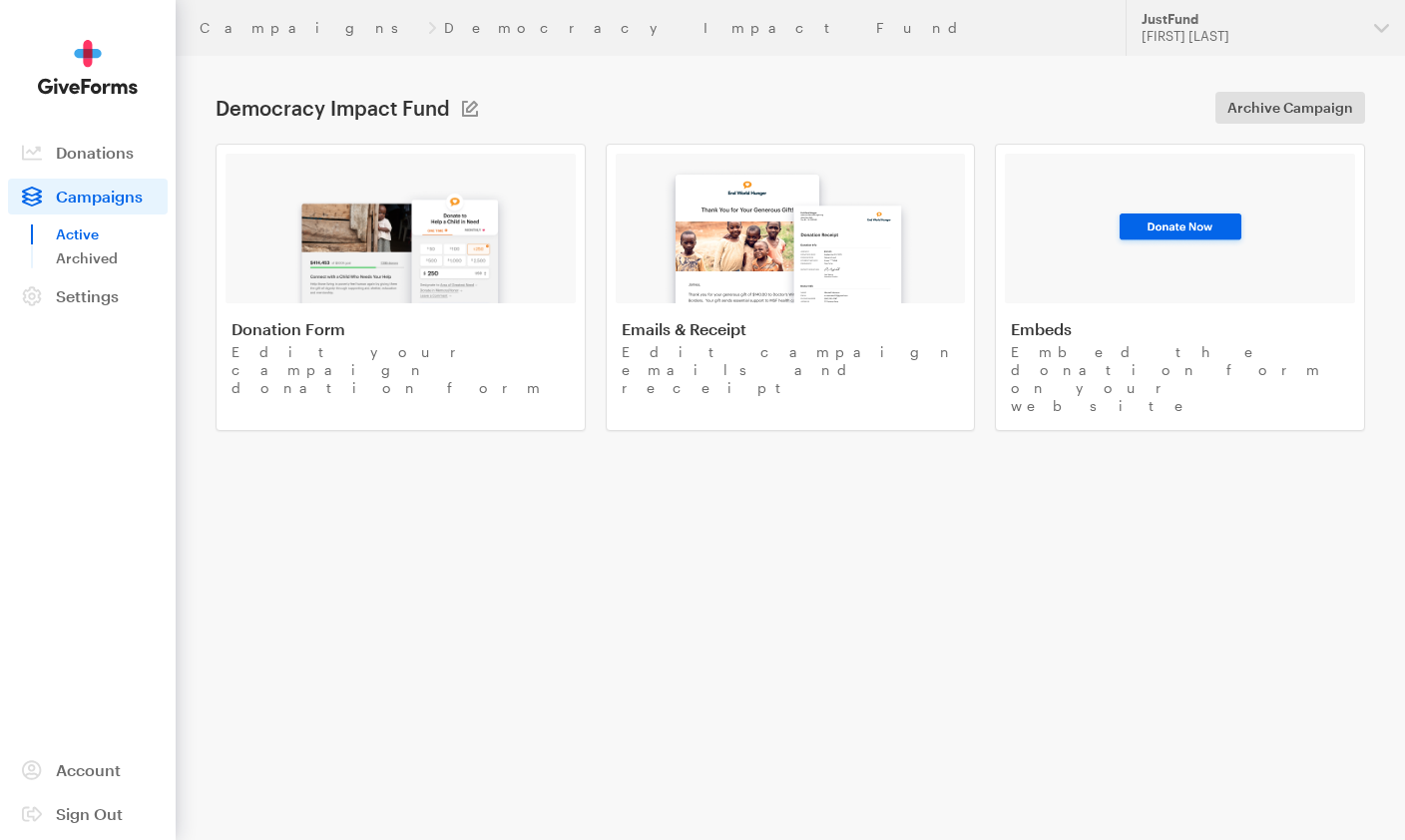 scroll, scrollTop: 0, scrollLeft: 0, axis: both 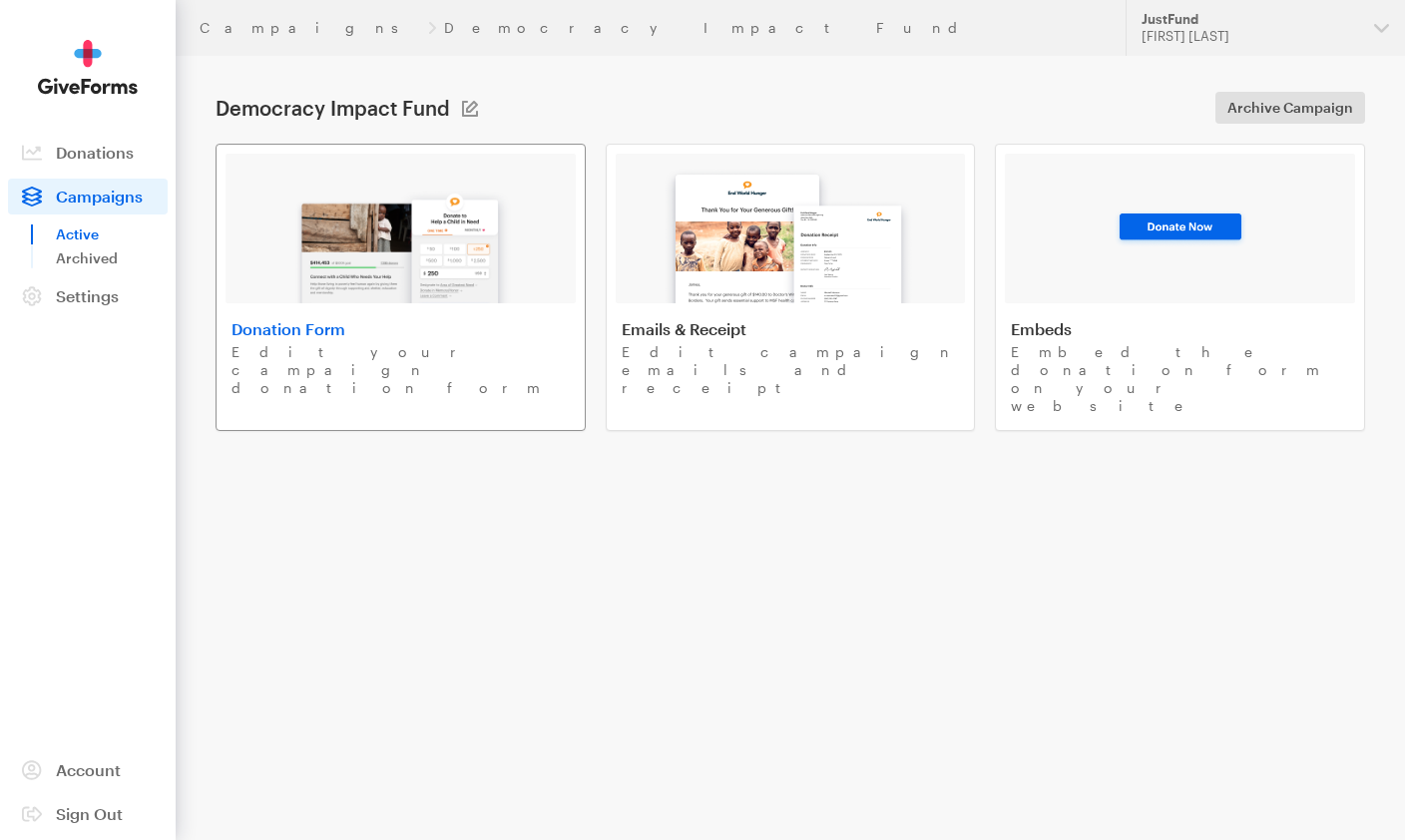click at bounding box center [401, 239] 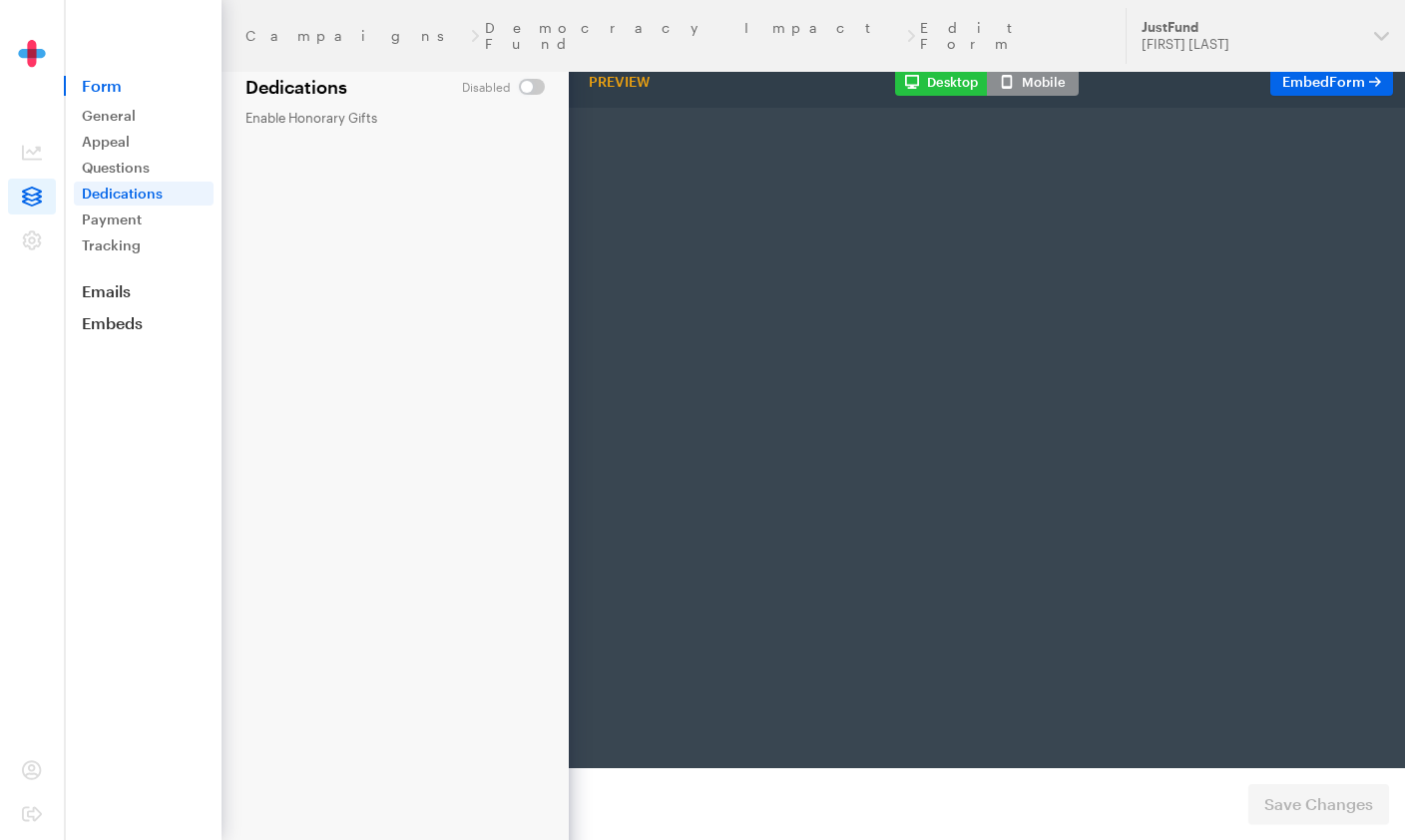 scroll, scrollTop: 0, scrollLeft: 0, axis: both 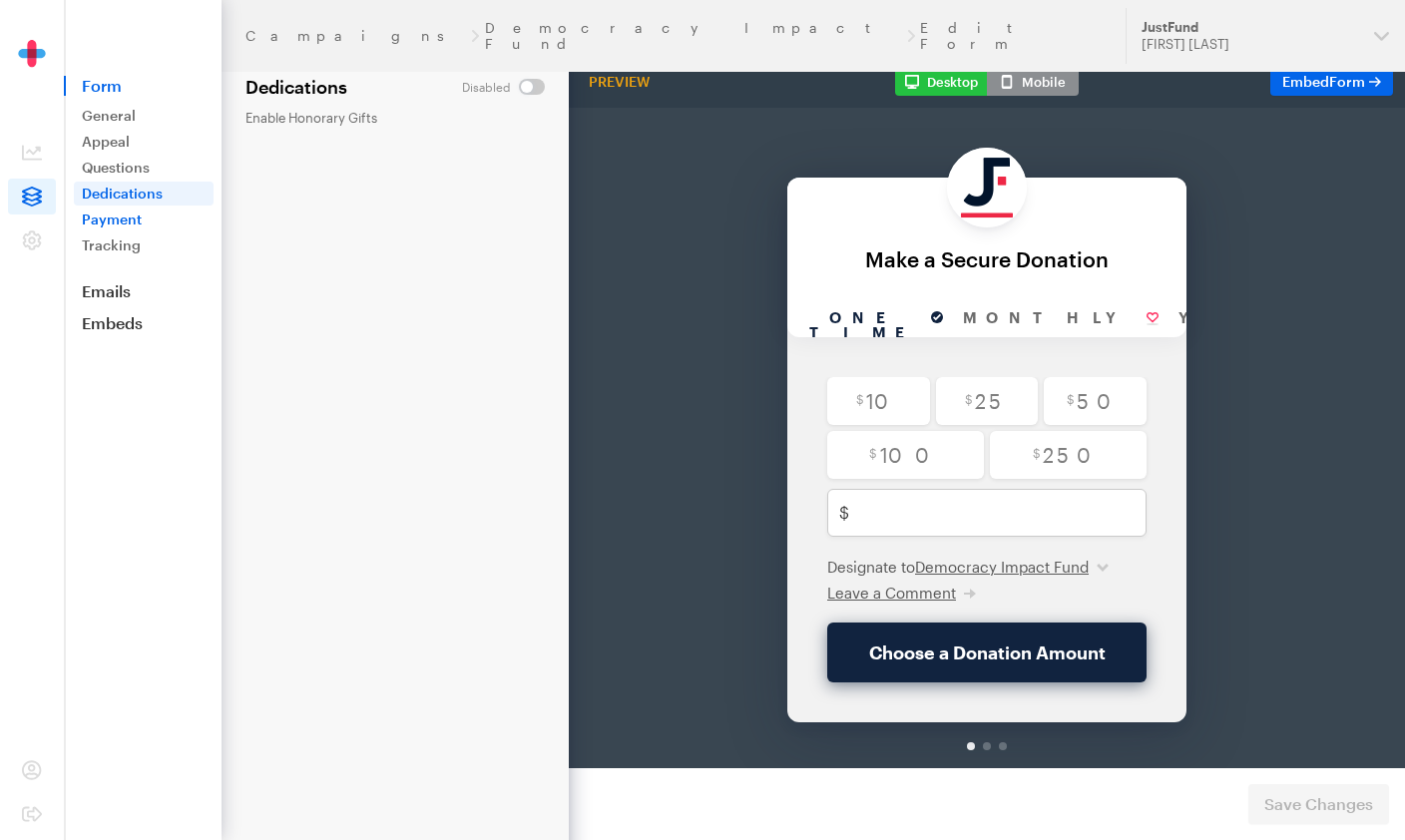 click on "Payment" at bounding box center [144, 219] 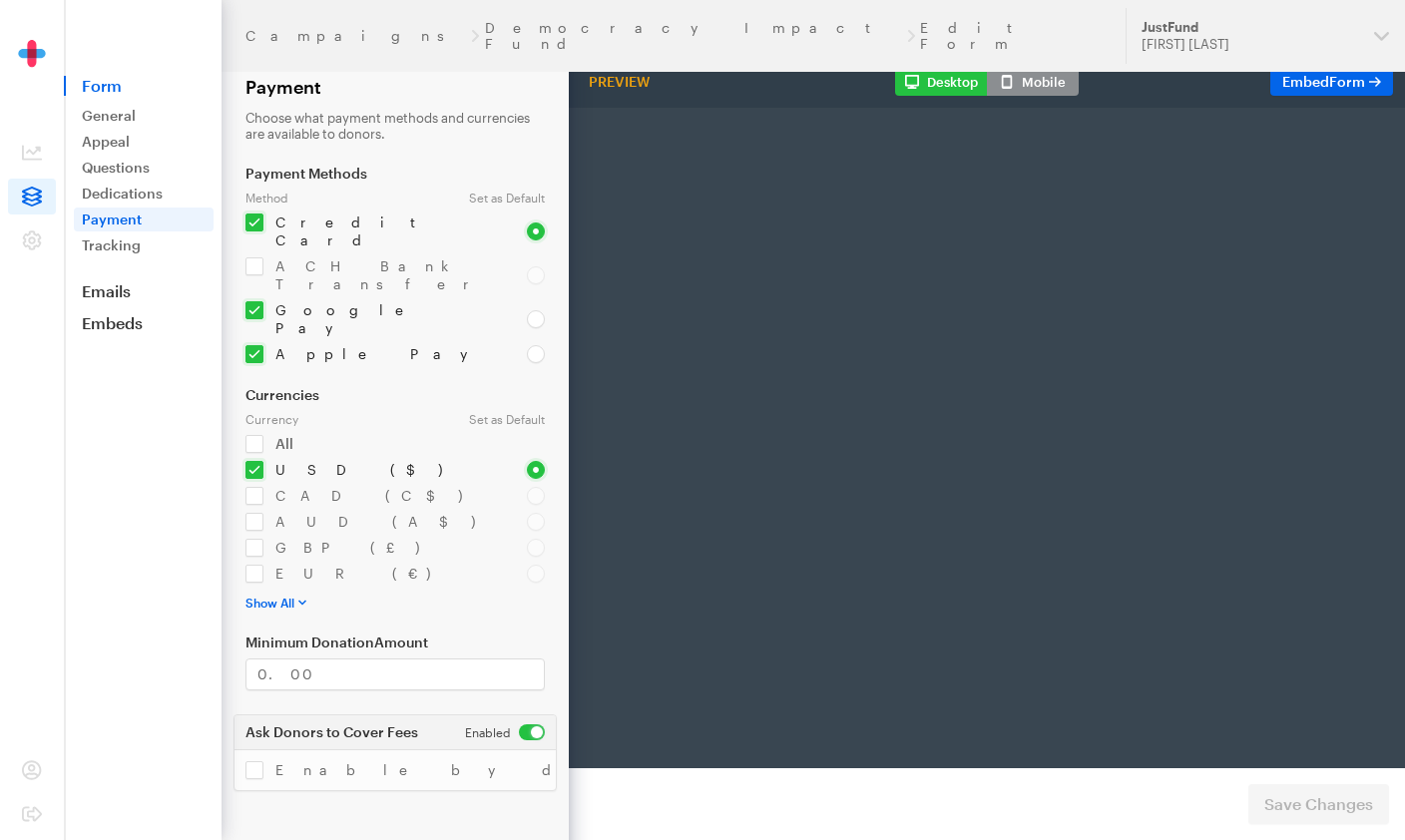 scroll, scrollTop: 0, scrollLeft: 0, axis: both 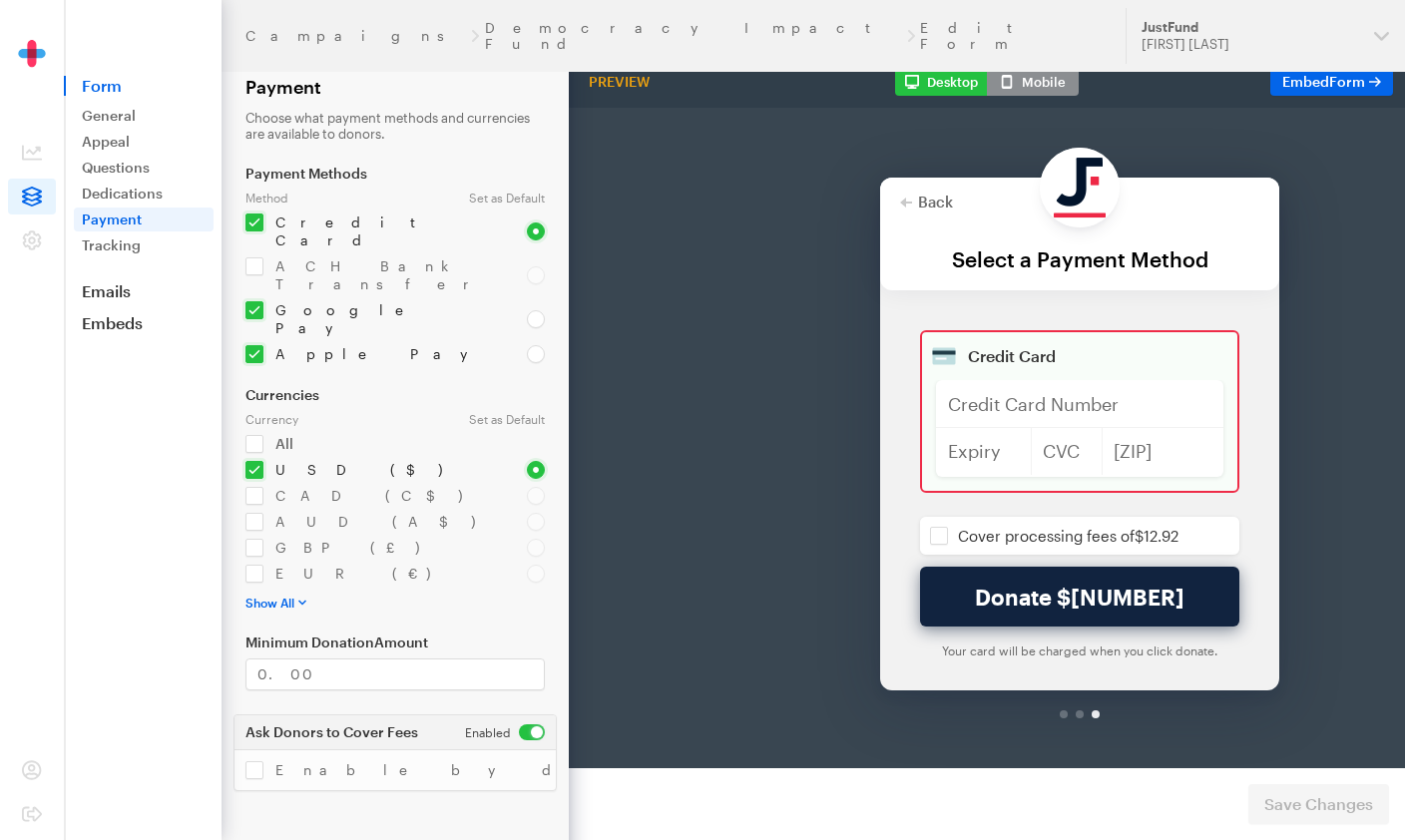 click on "Tracking" at bounding box center [144, 245] 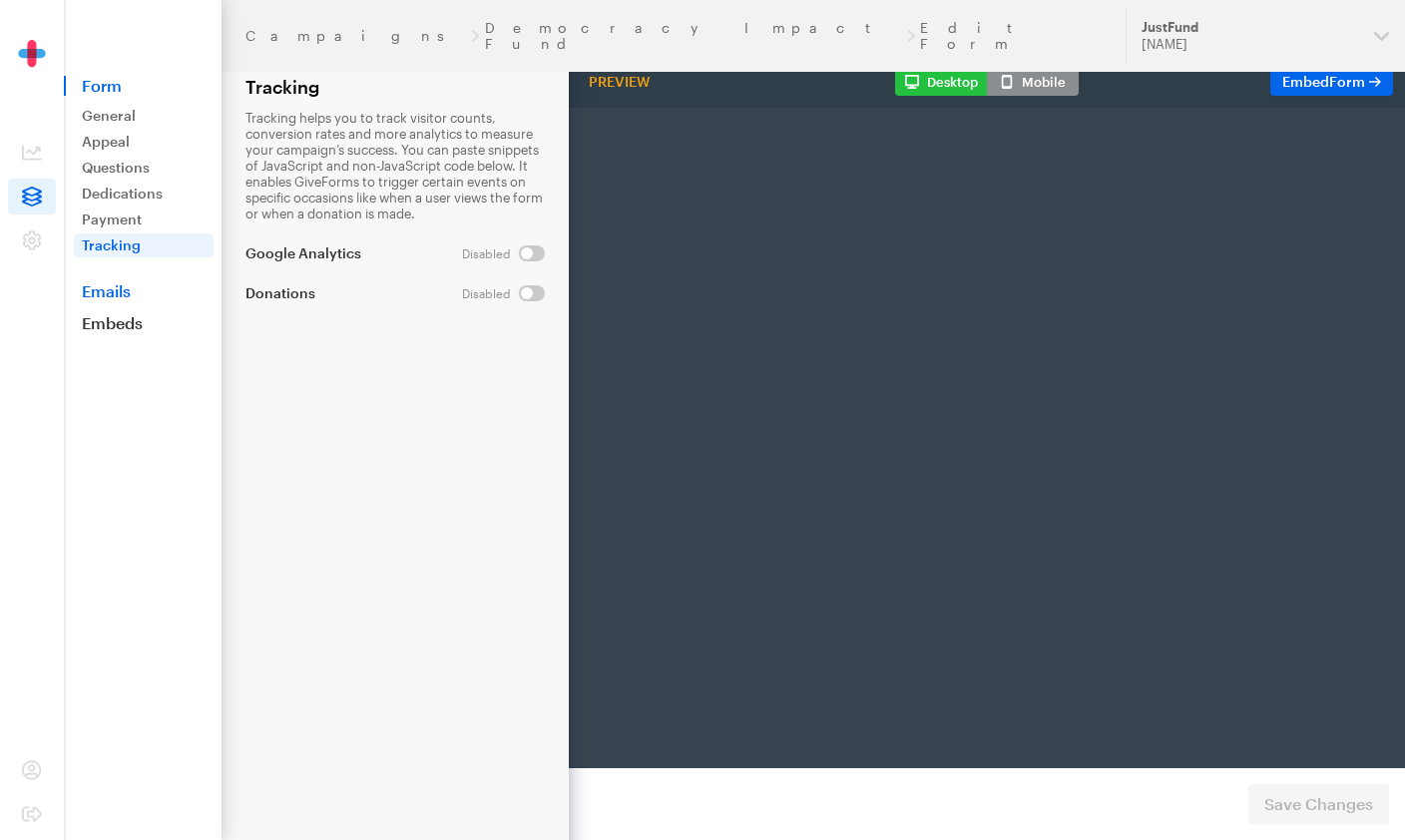 scroll, scrollTop: 0, scrollLeft: 0, axis: both 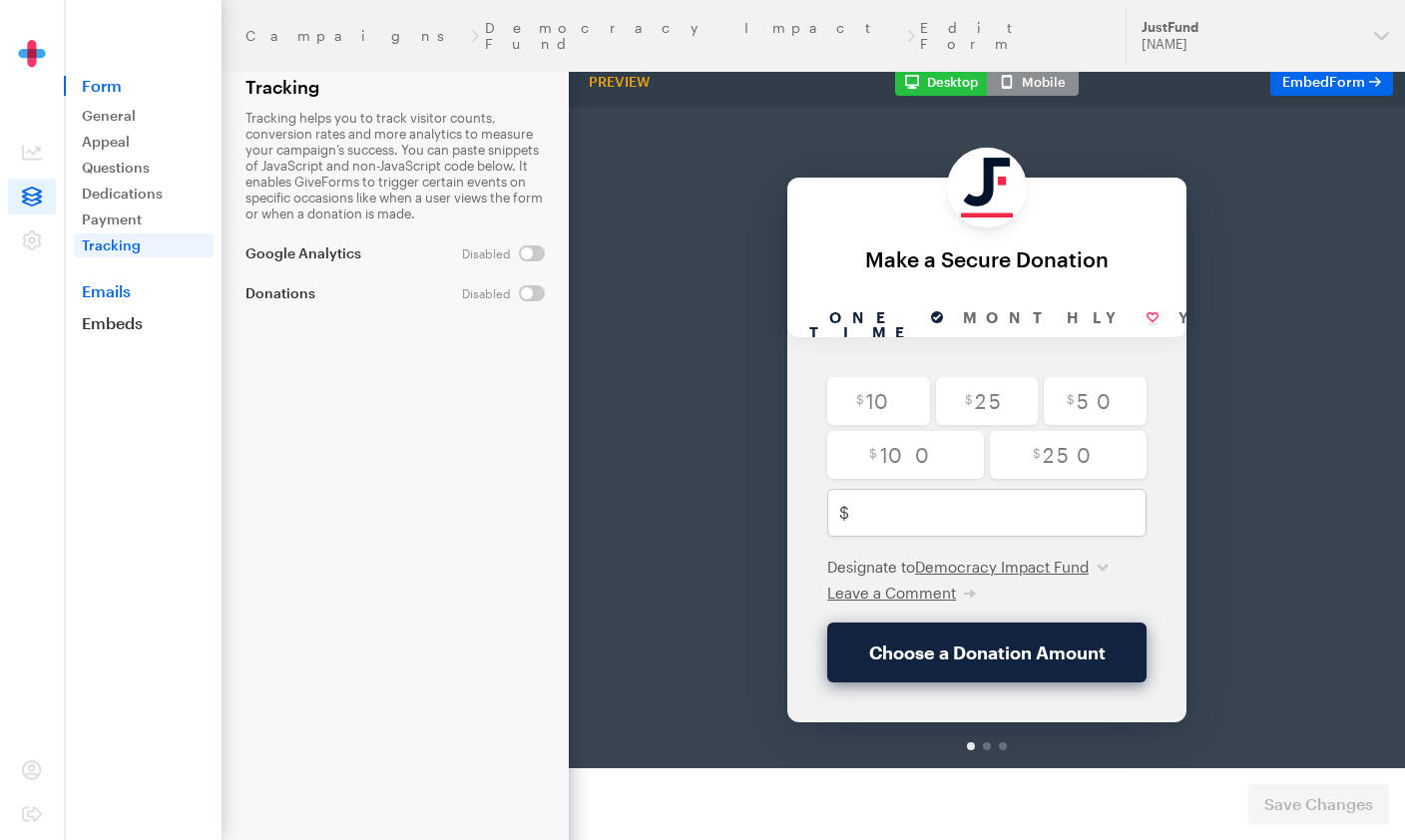 click on "Emails" at bounding box center (143, 291) 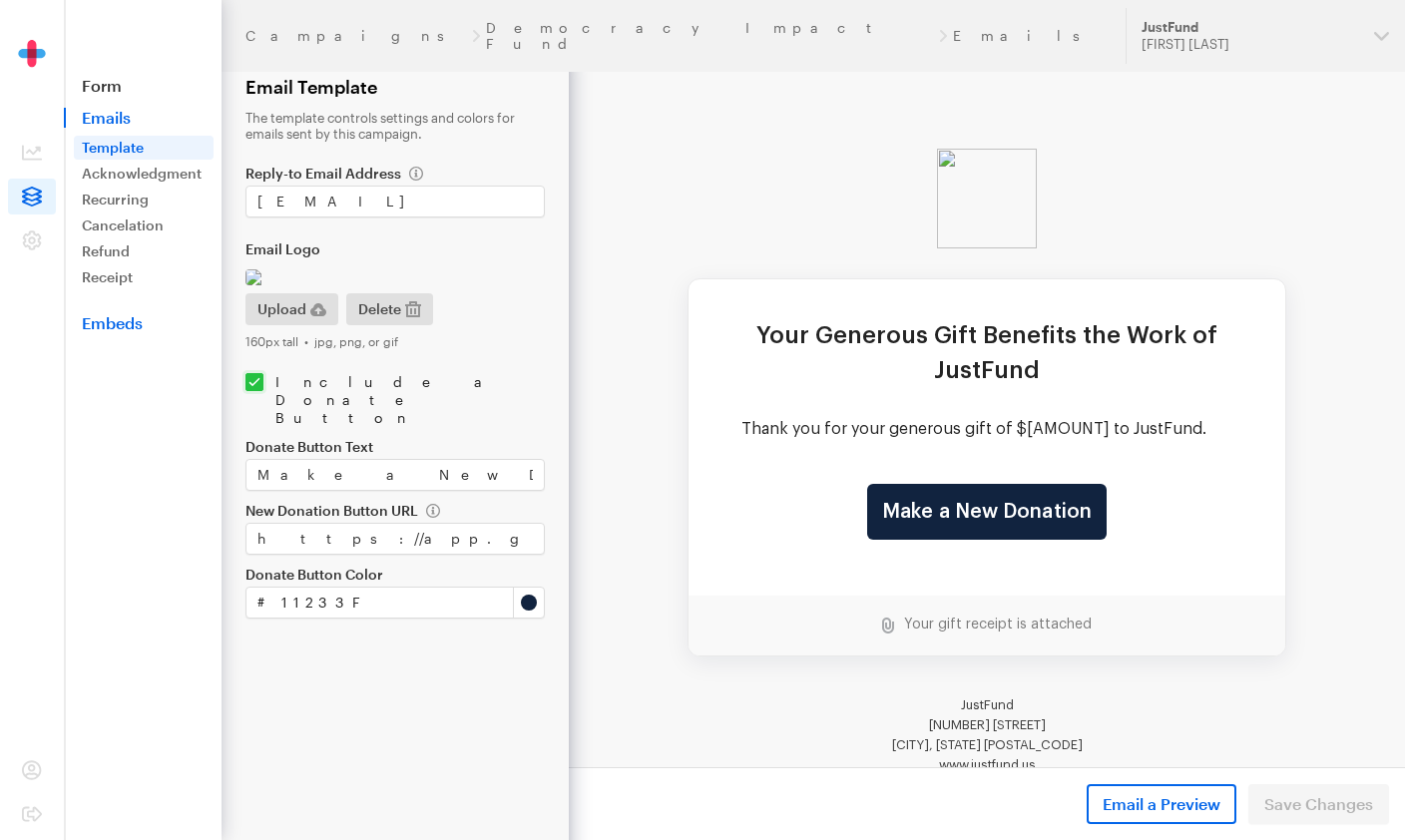 scroll, scrollTop: 0, scrollLeft: 0, axis: both 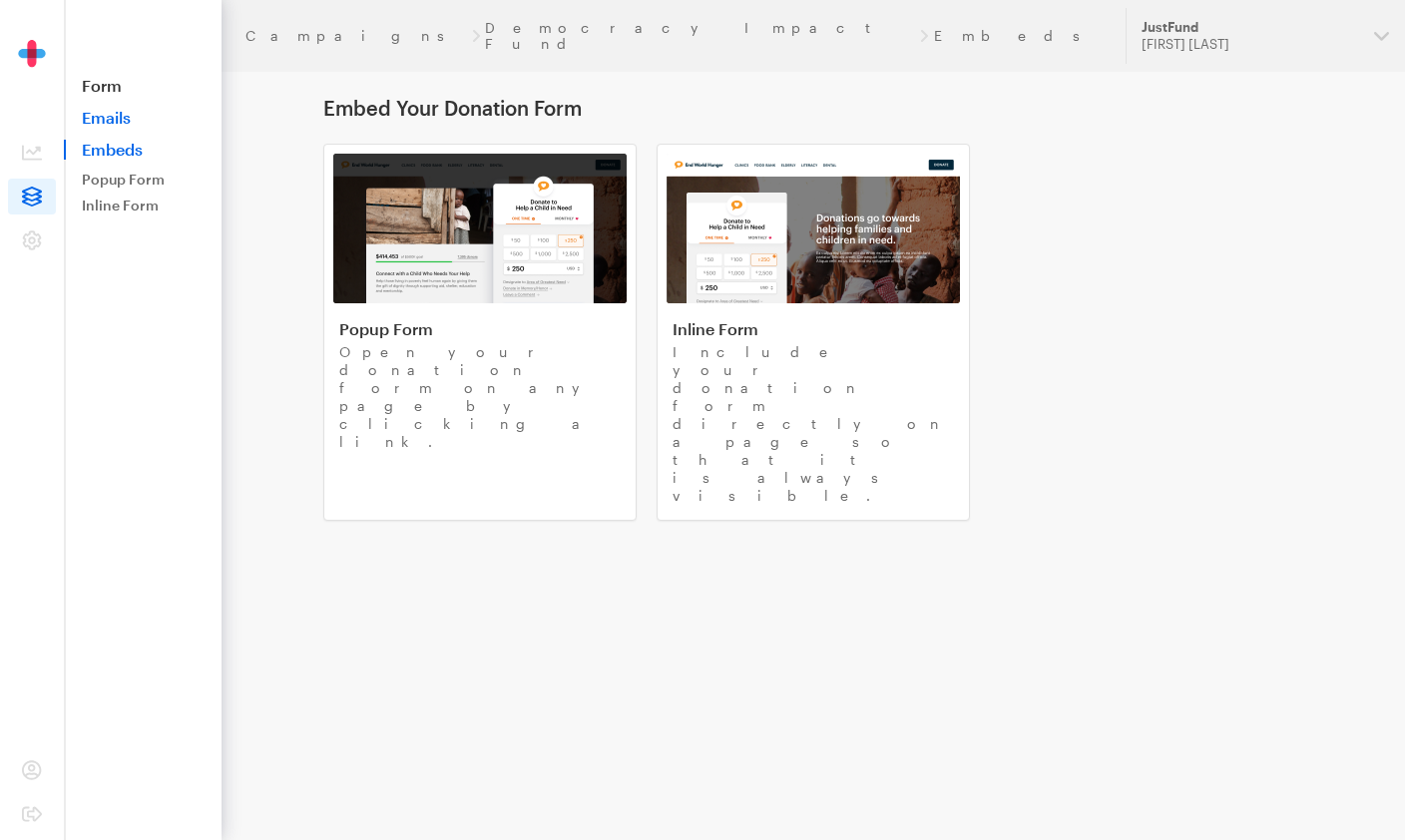click on "Emails" at bounding box center [143, 118] 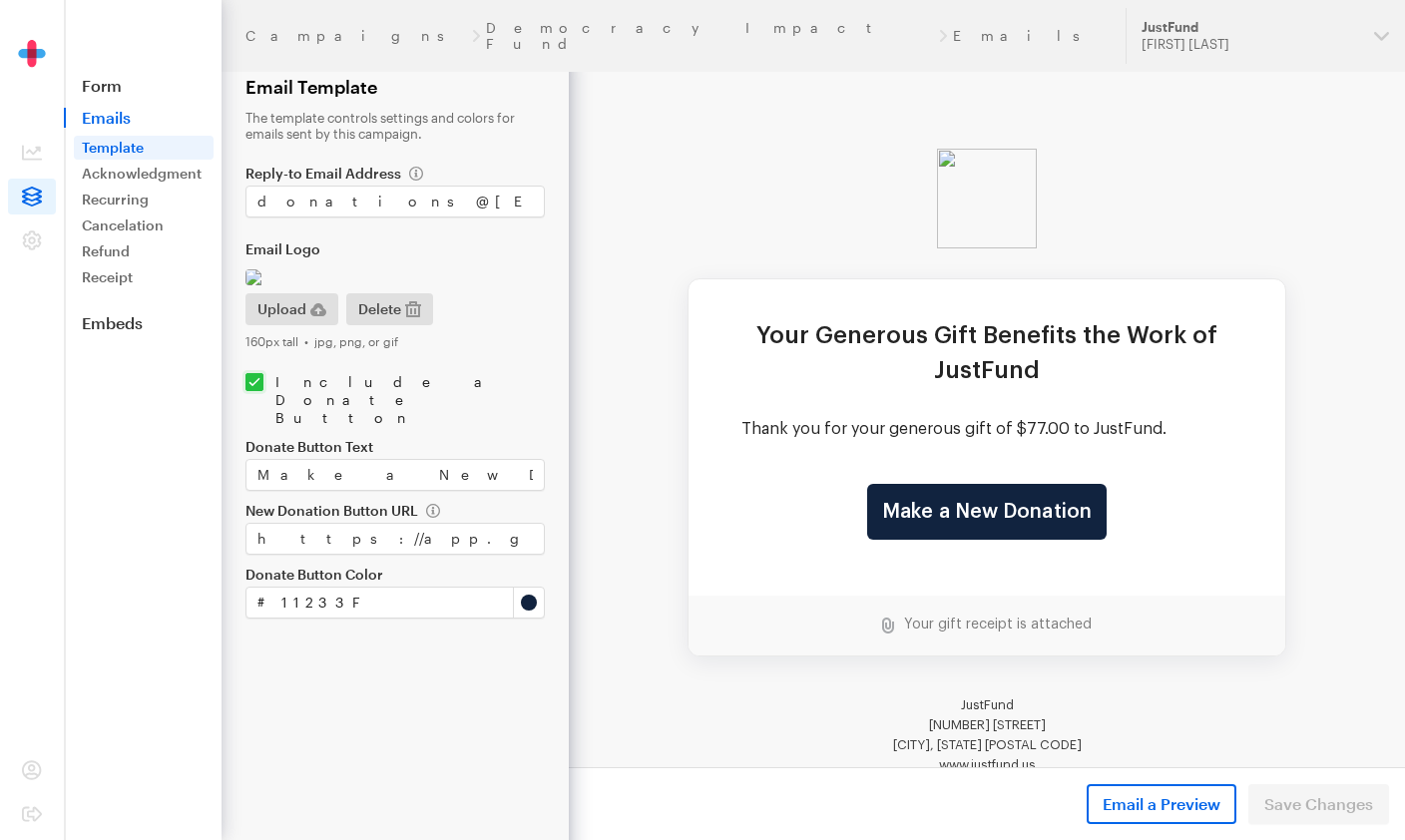 scroll, scrollTop: 0, scrollLeft: 0, axis: both 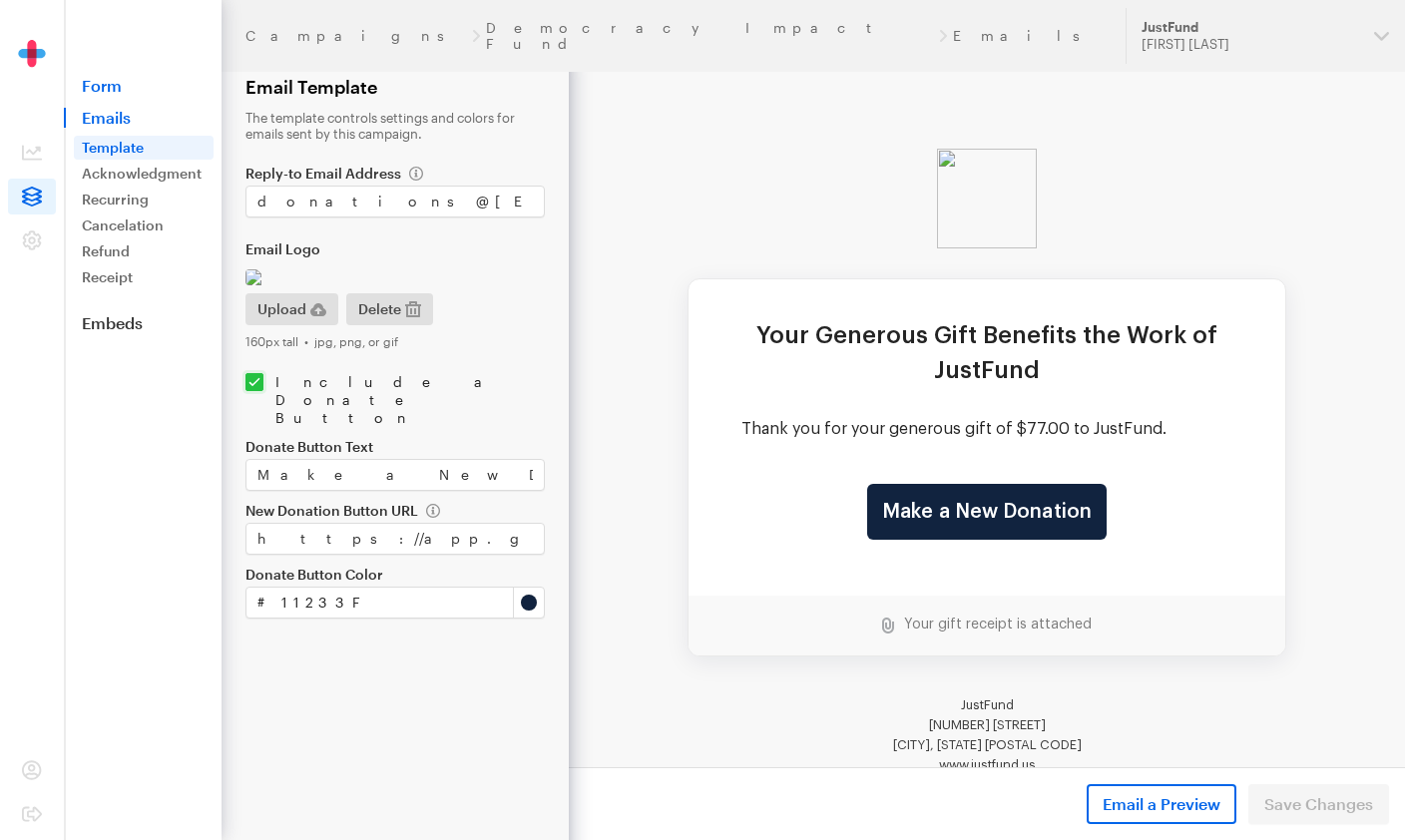 click on "Form" at bounding box center [143, 86] 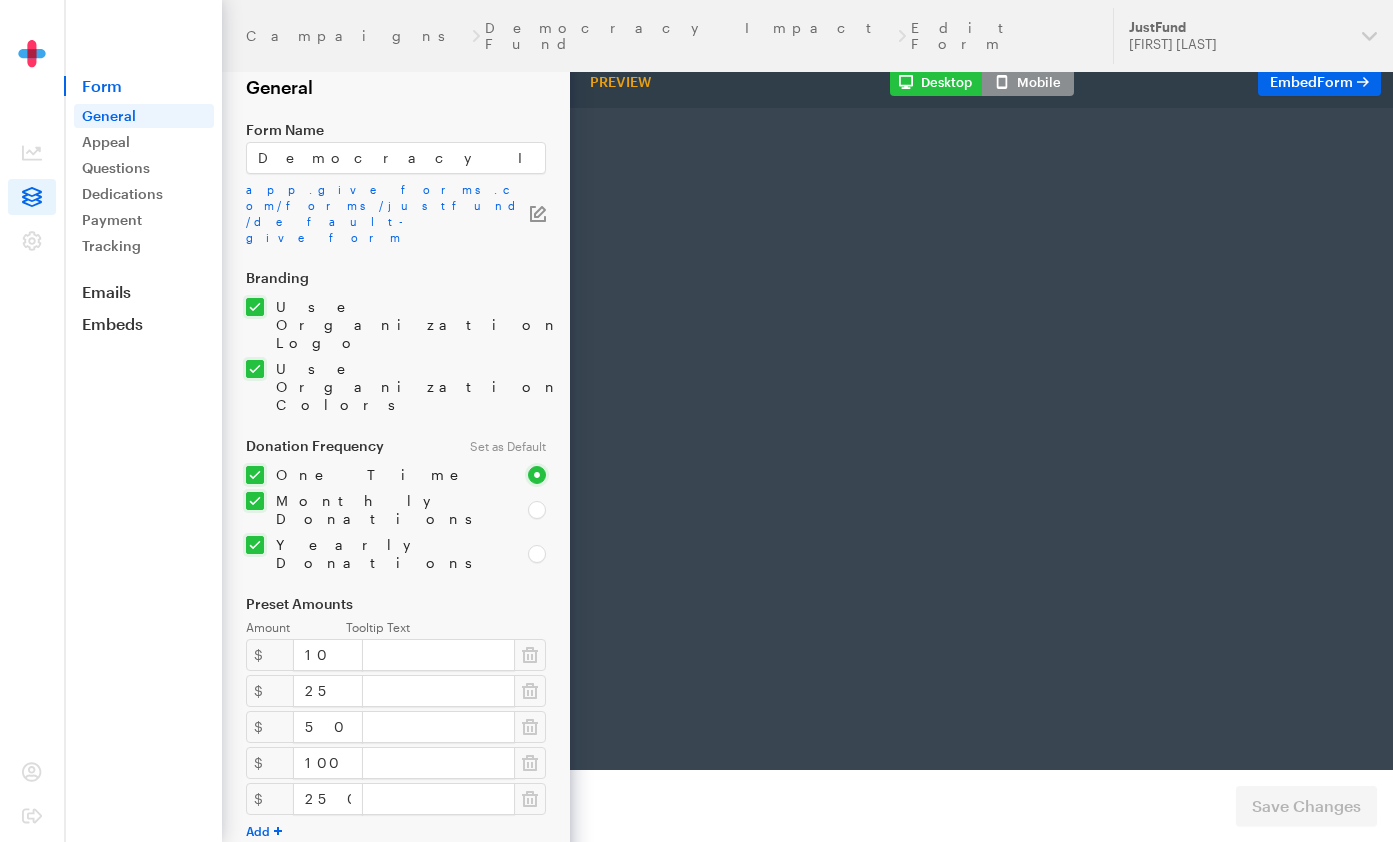 scroll, scrollTop: 0, scrollLeft: 0, axis: both 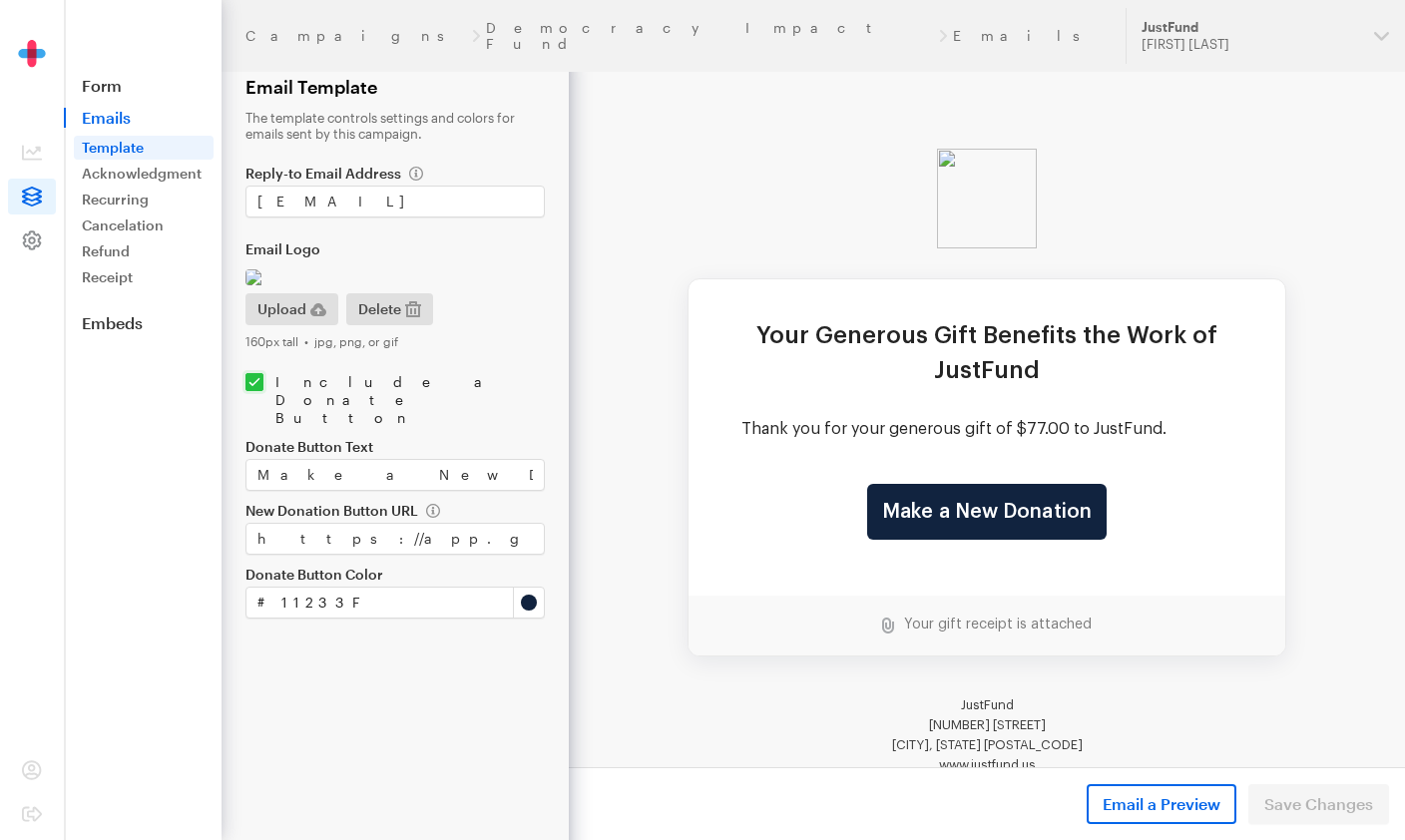 click at bounding box center (32, 239) 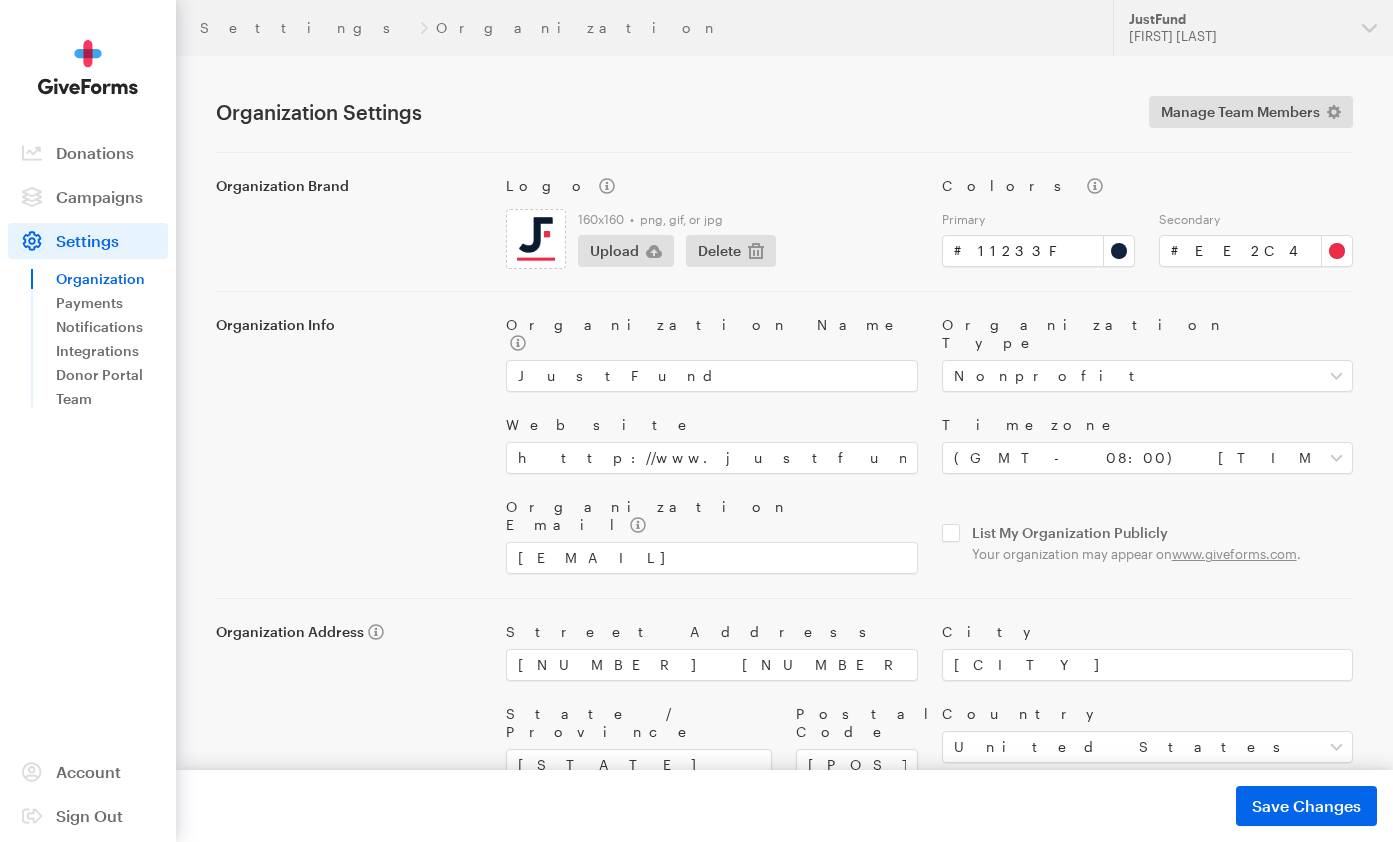 scroll, scrollTop: 0, scrollLeft: 0, axis: both 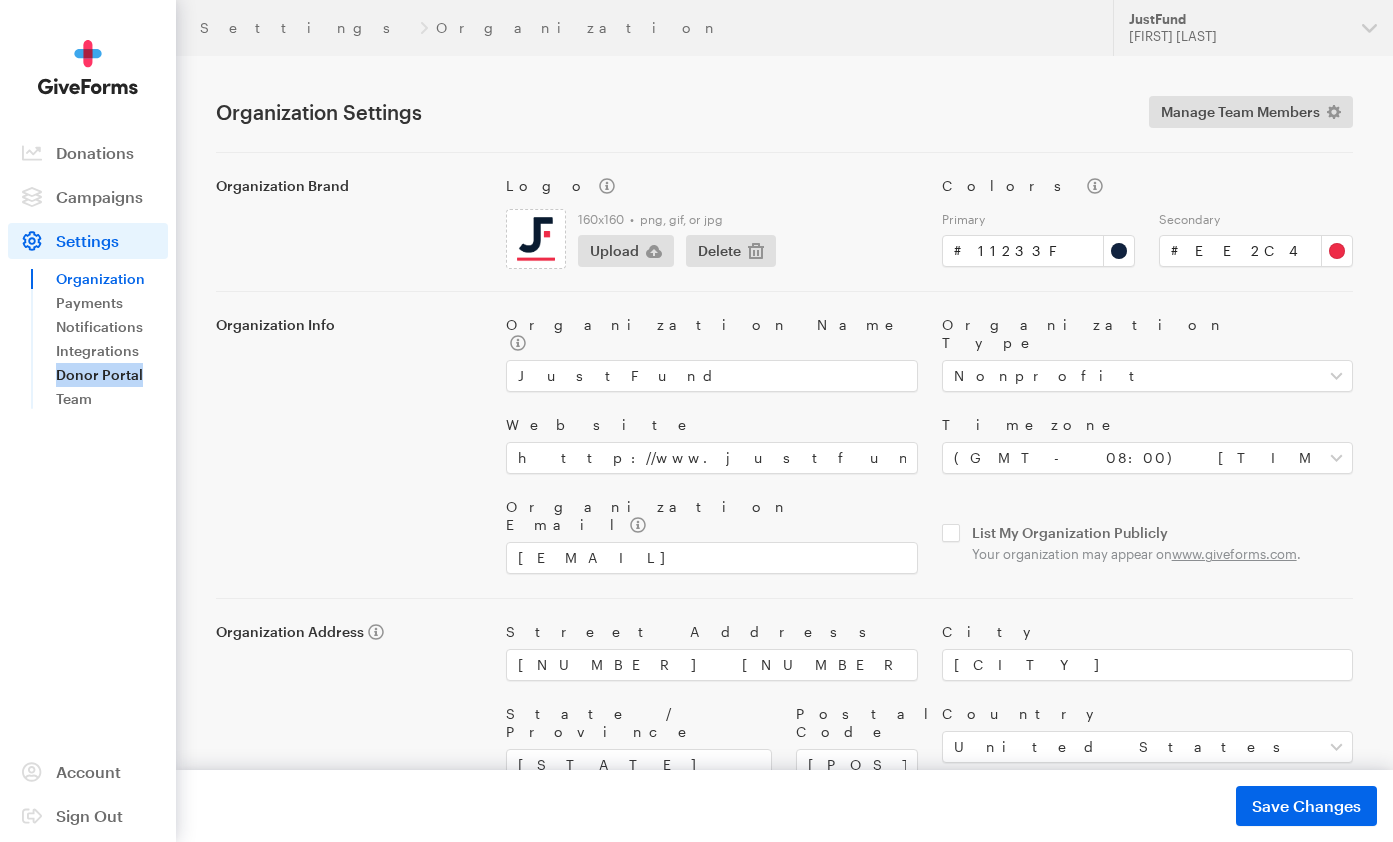 click on "Donor Portal" at bounding box center (112, 375) 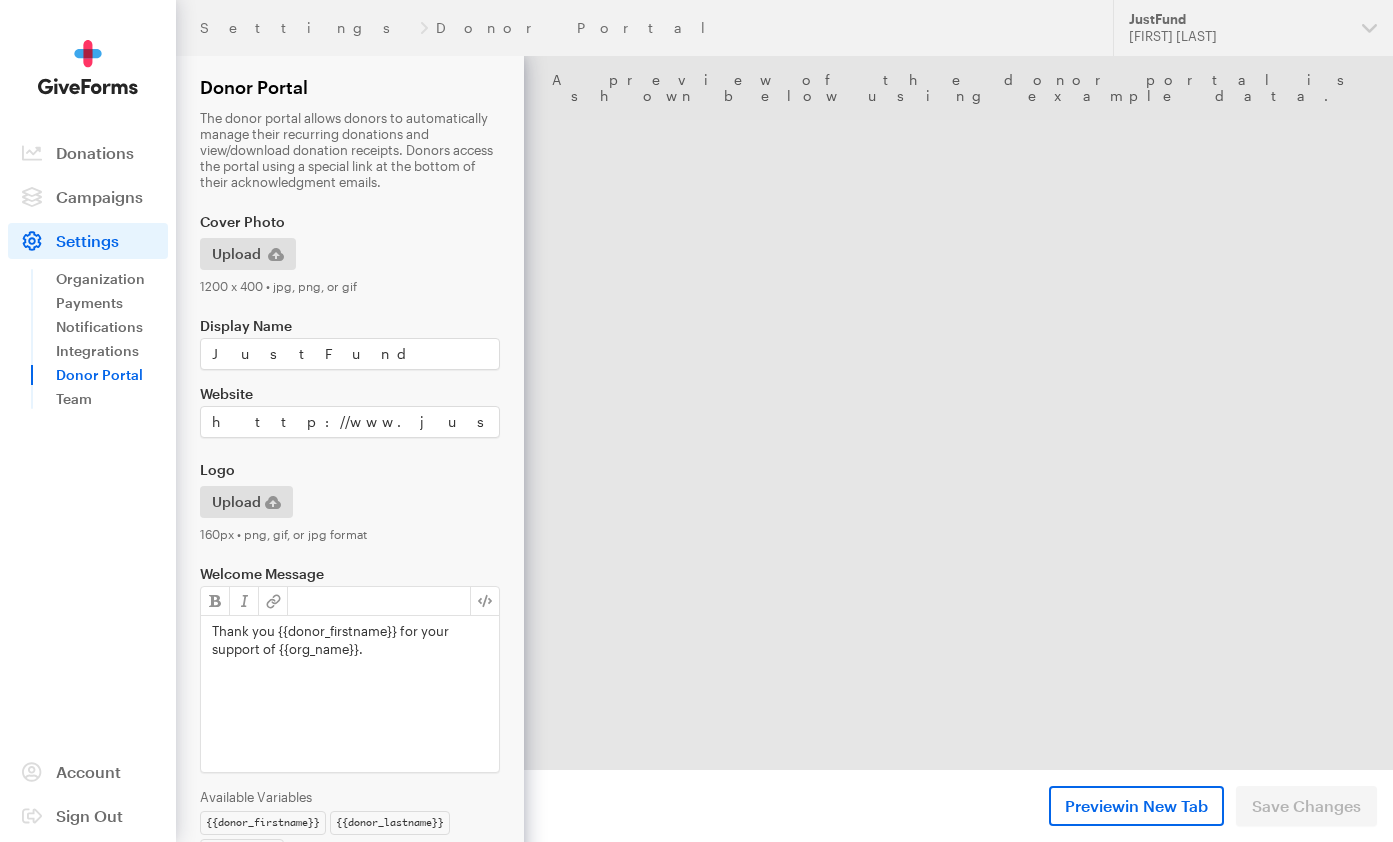 scroll, scrollTop: 0, scrollLeft: 0, axis: both 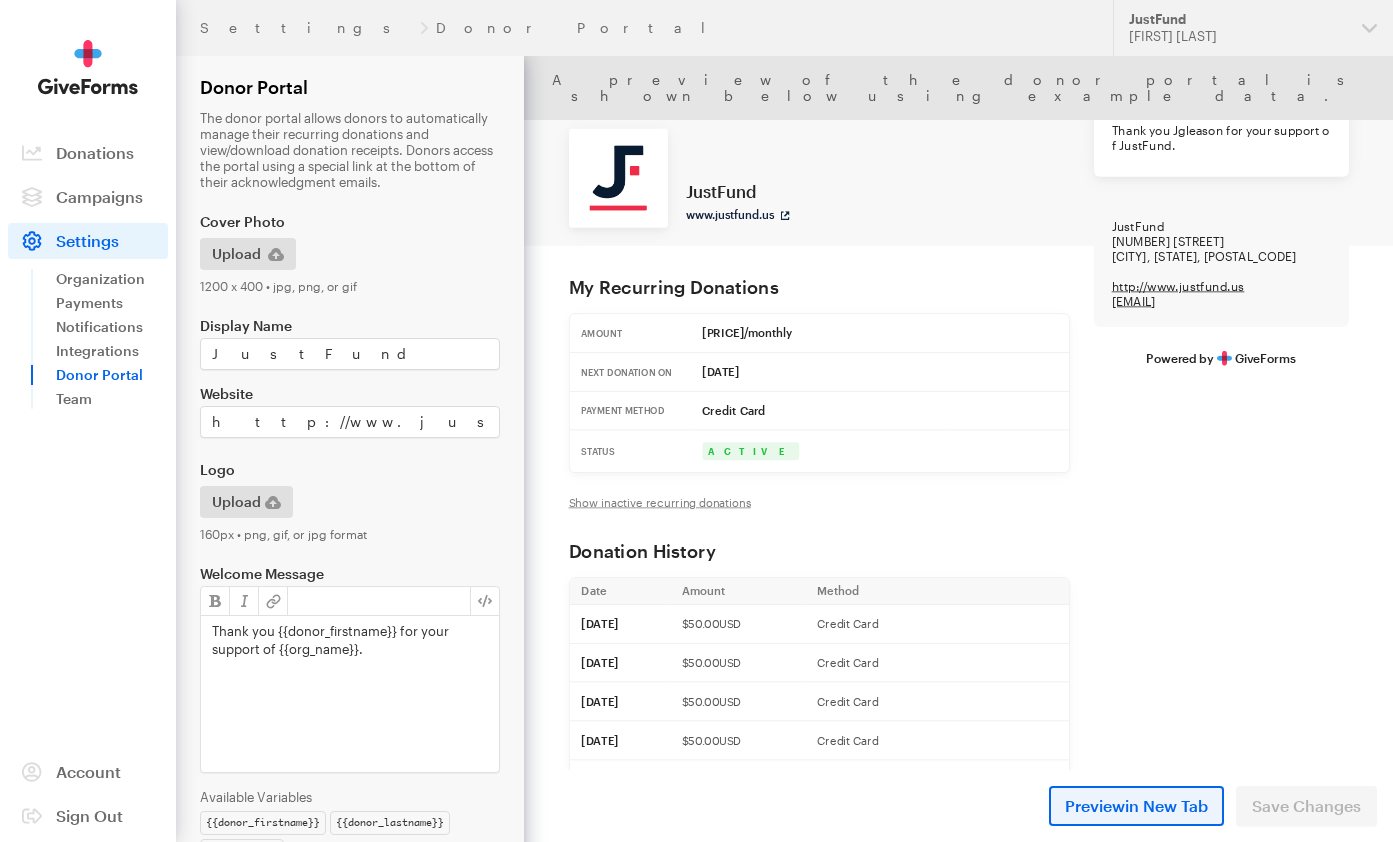 click on "Preview in New Tab" at bounding box center (1136, 806) 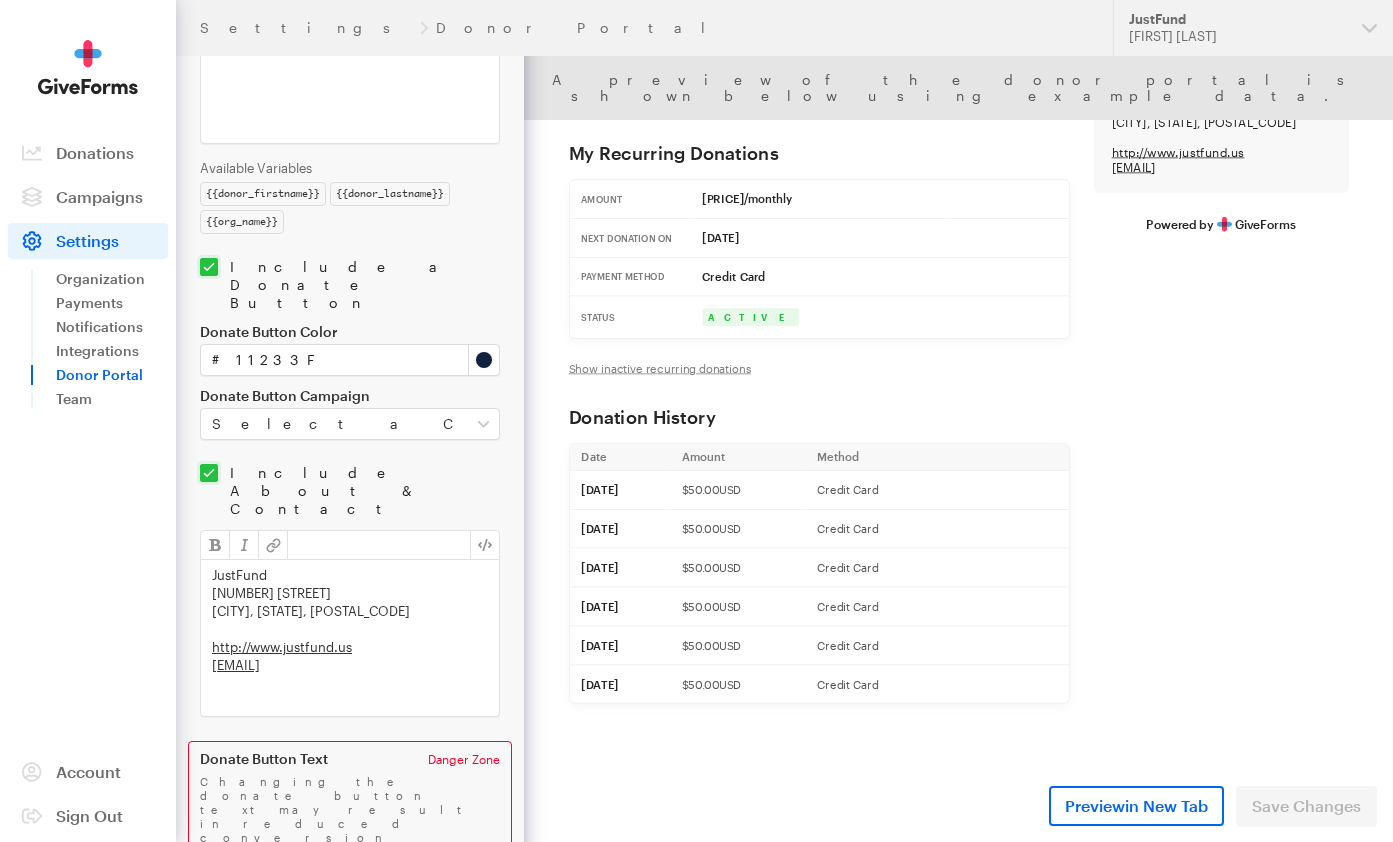 scroll, scrollTop: 628, scrollLeft: 0, axis: vertical 